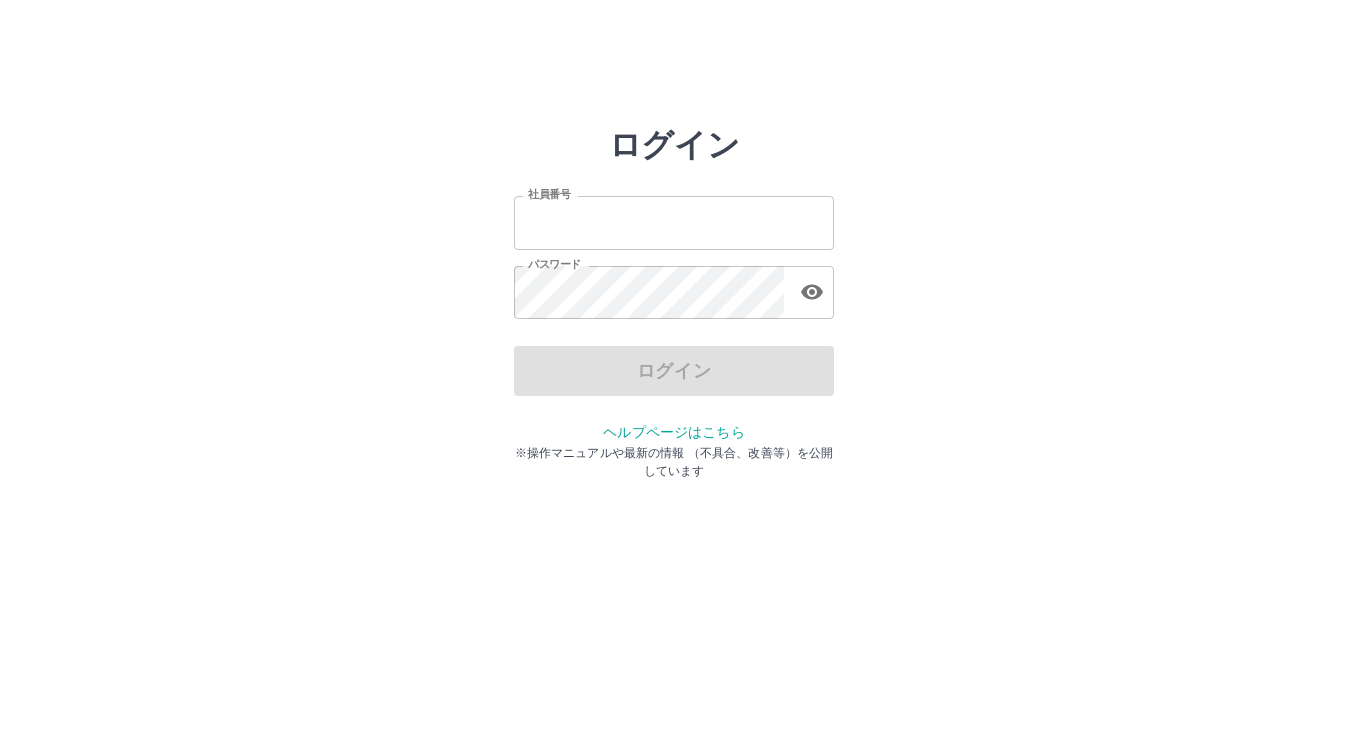 scroll, scrollTop: 0, scrollLeft: 0, axis: both 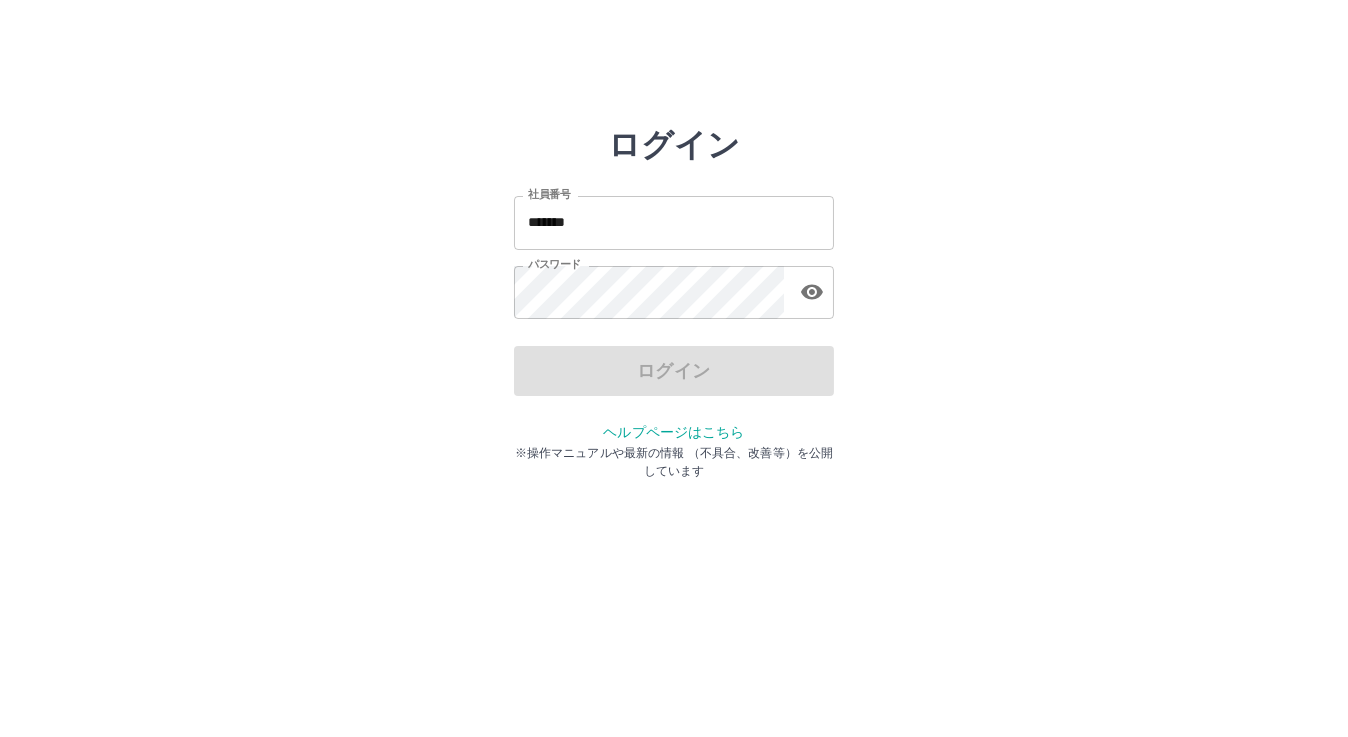 click on "*******" at bounding box center [674, 222] 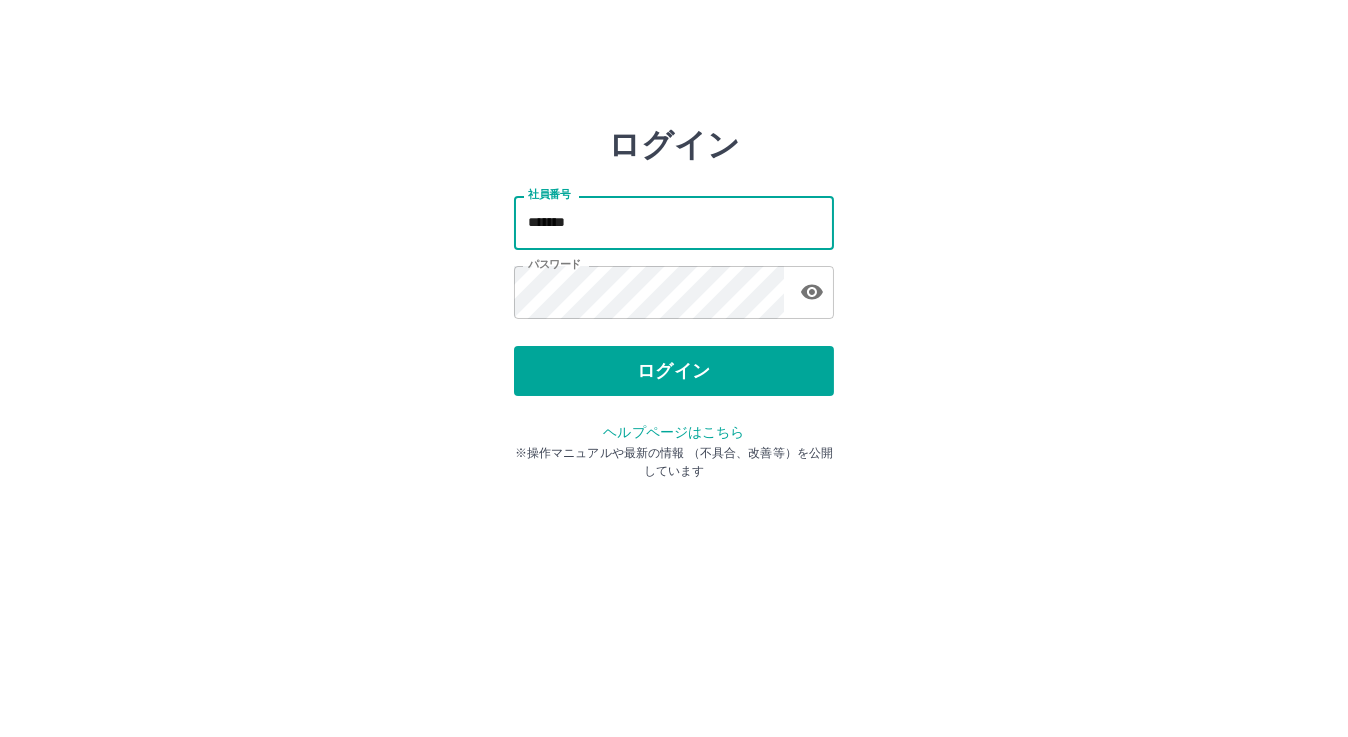 type on "*******" 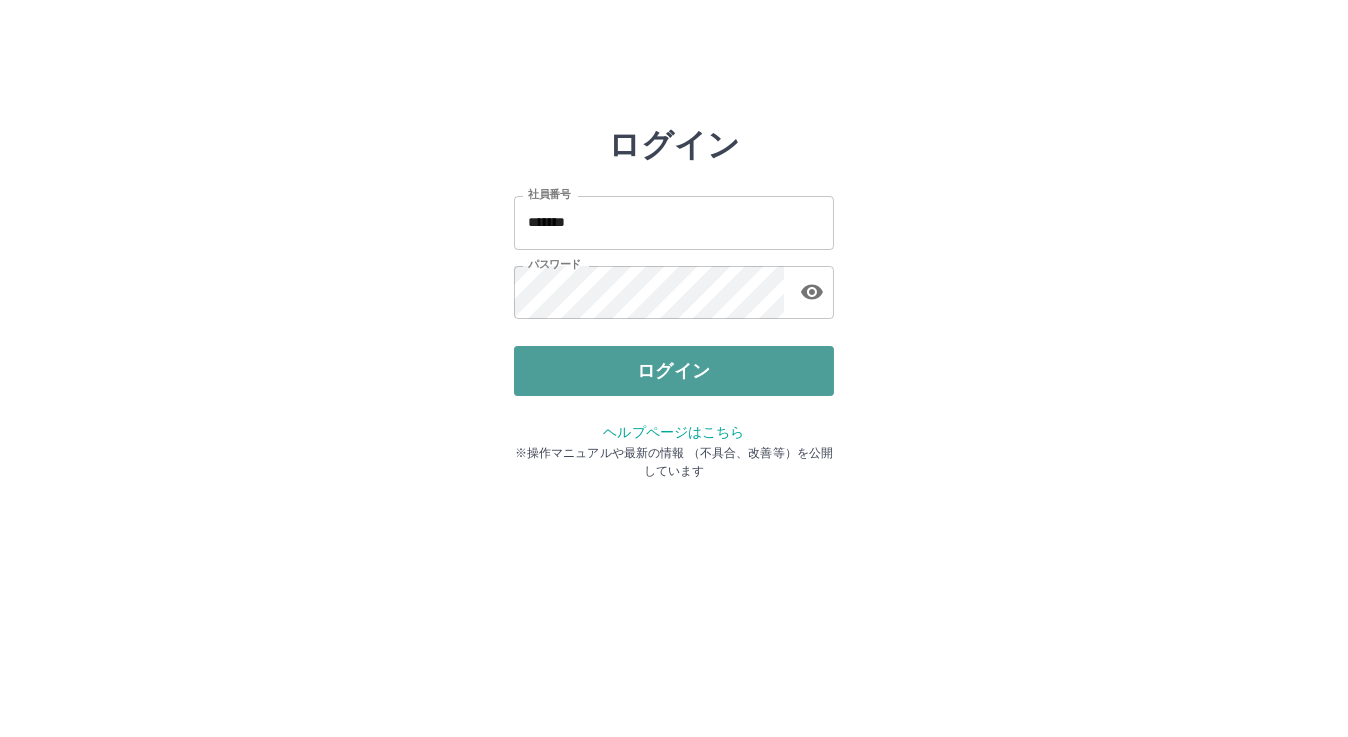 click on "ログイン" at bounding box center (674, 371) 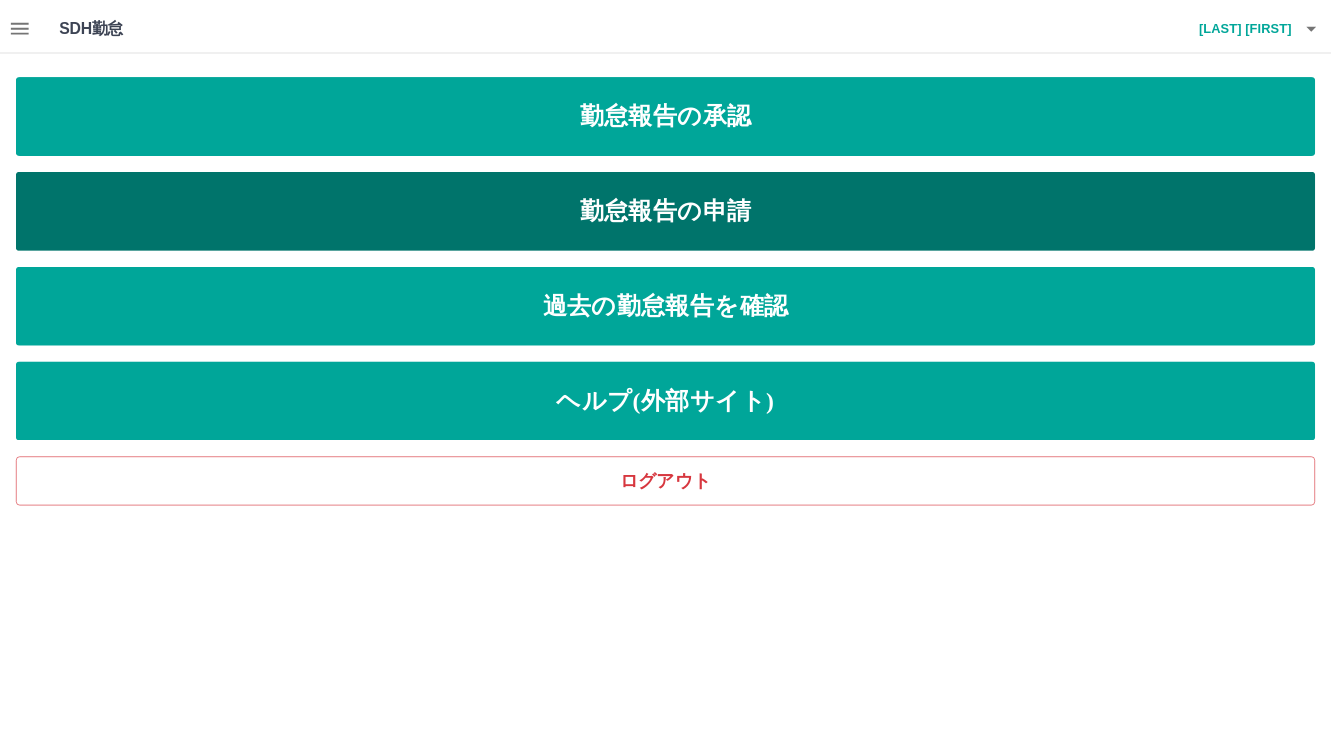 scroll, scrollTop: 0, scrollLeft: 0, axis: both 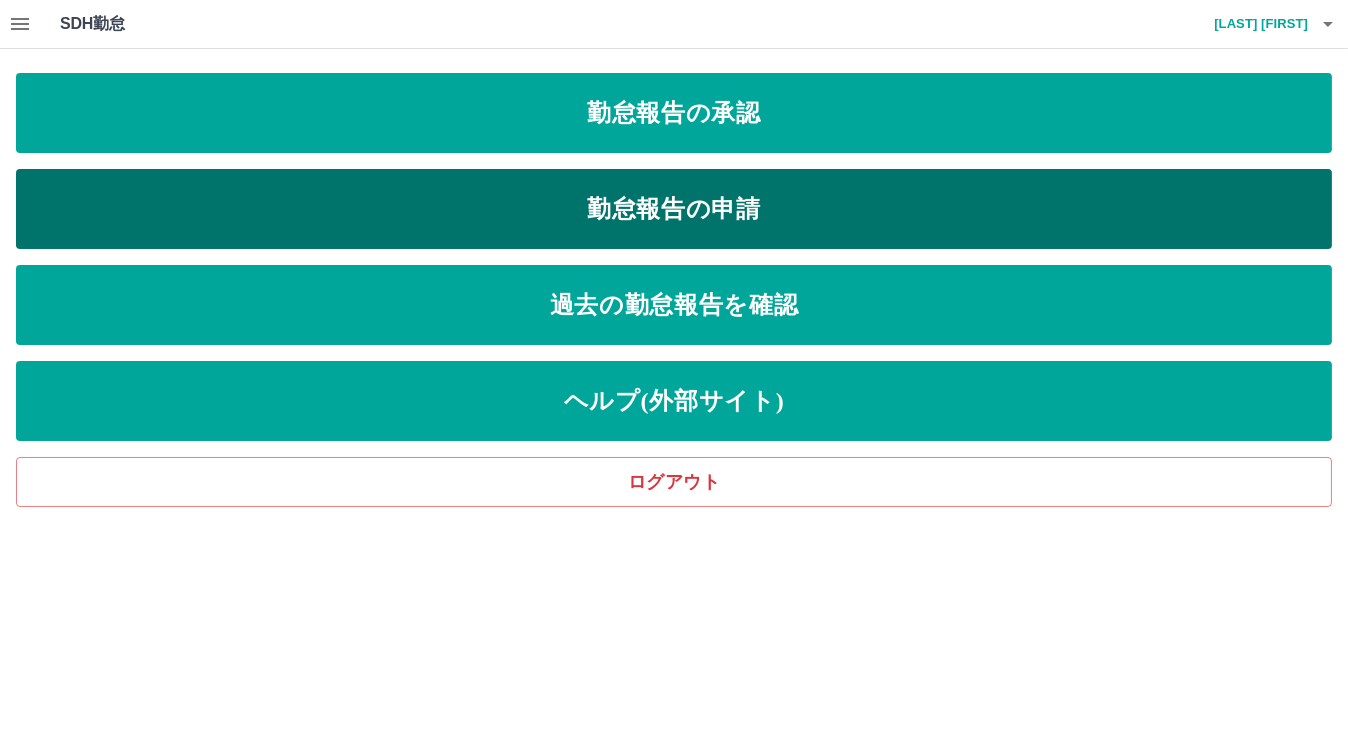 click on "勤怠報告の申請" at bounding box center [674, 113] 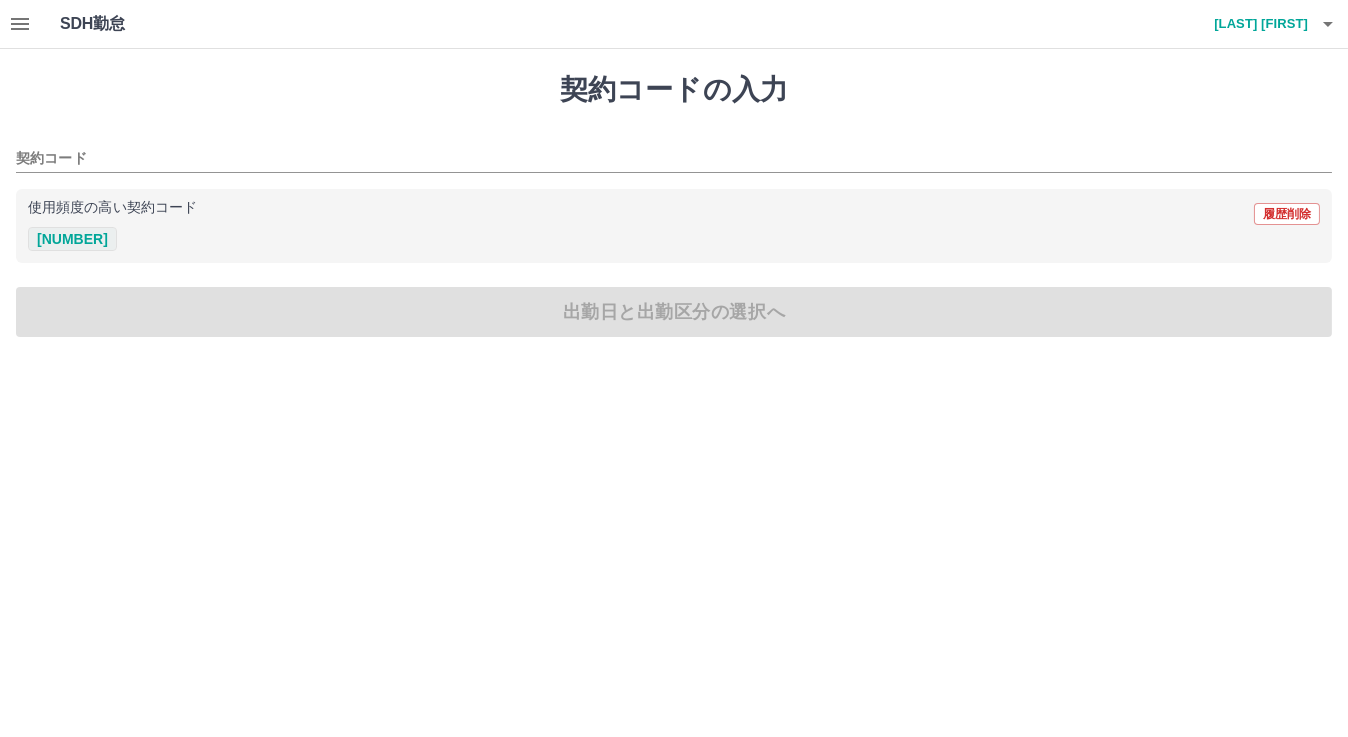 click on "[NUMBER]" at bounding box center [72, 239] 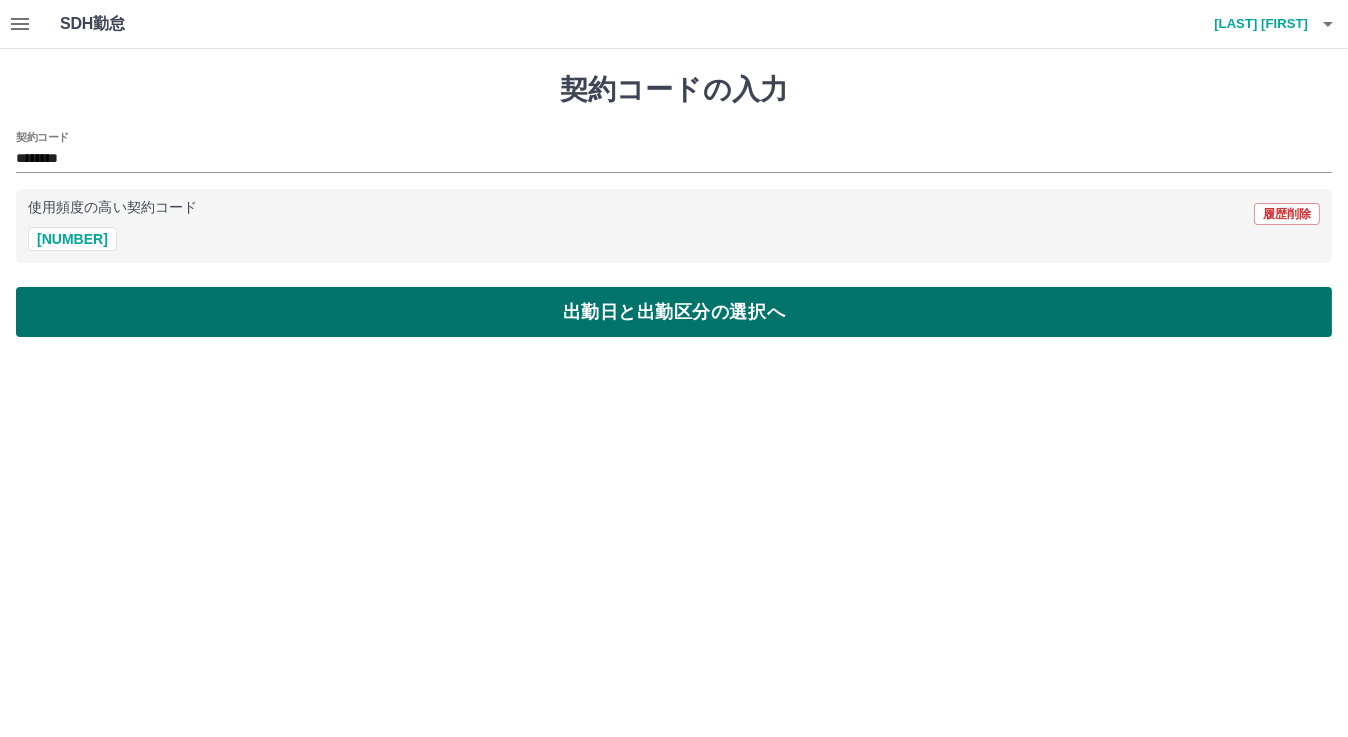 click on "出勤日と出勤区分の選択へ" at bounding box center (674, 312) 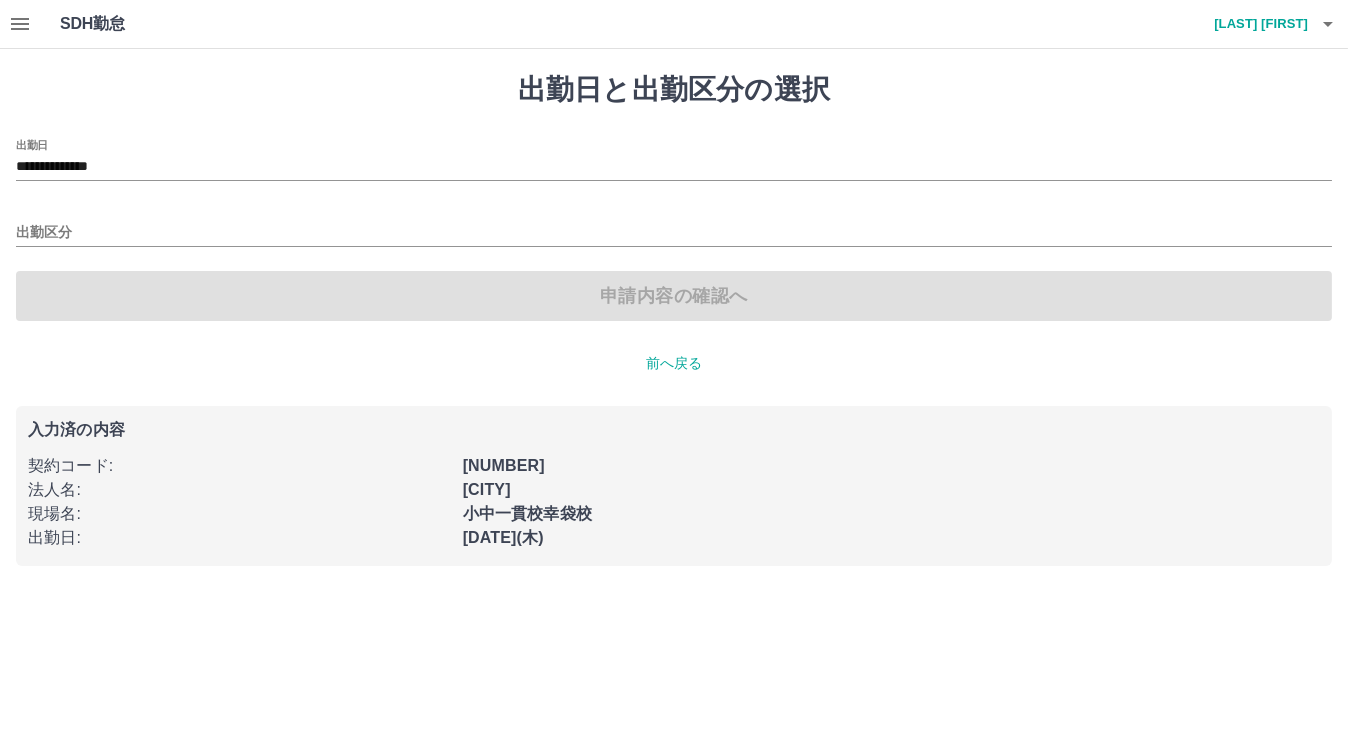 click on "**********" at bounding box center [674, 160] 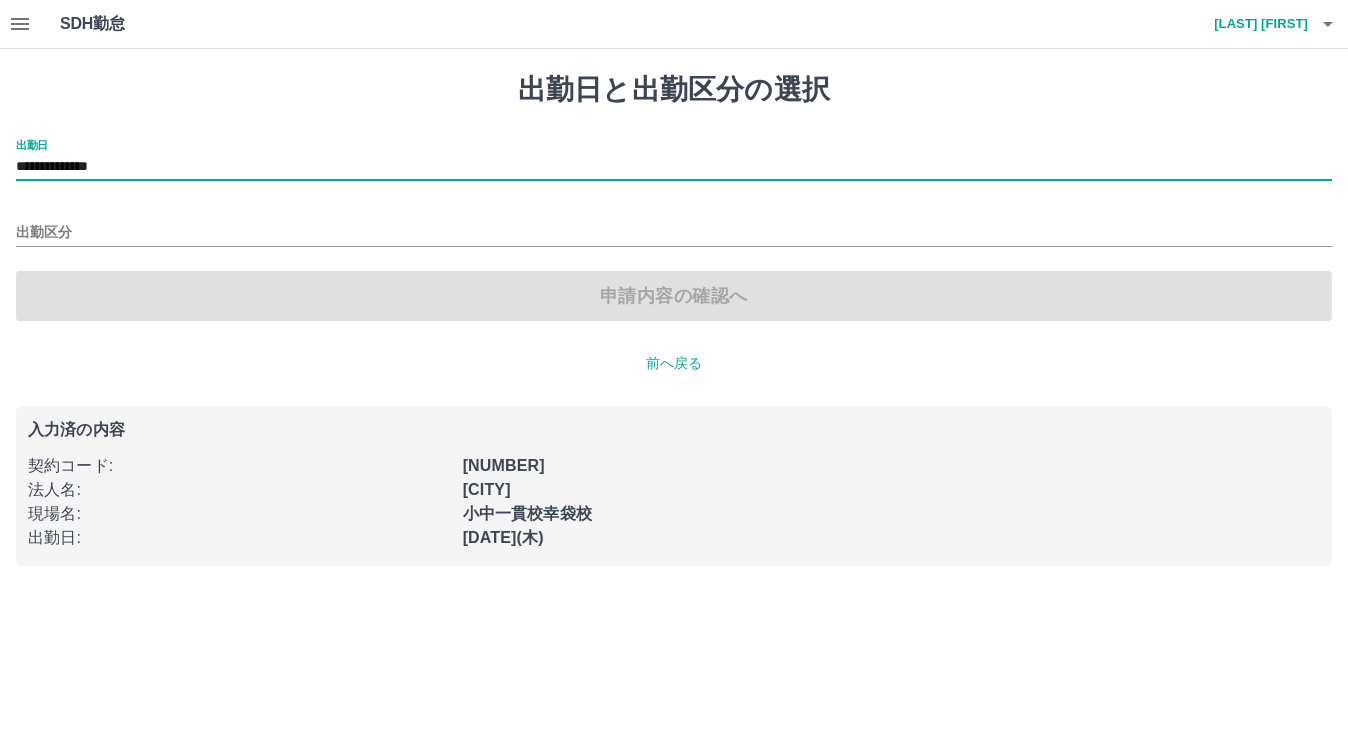 click on "**********" at bounding box center [674, 167] 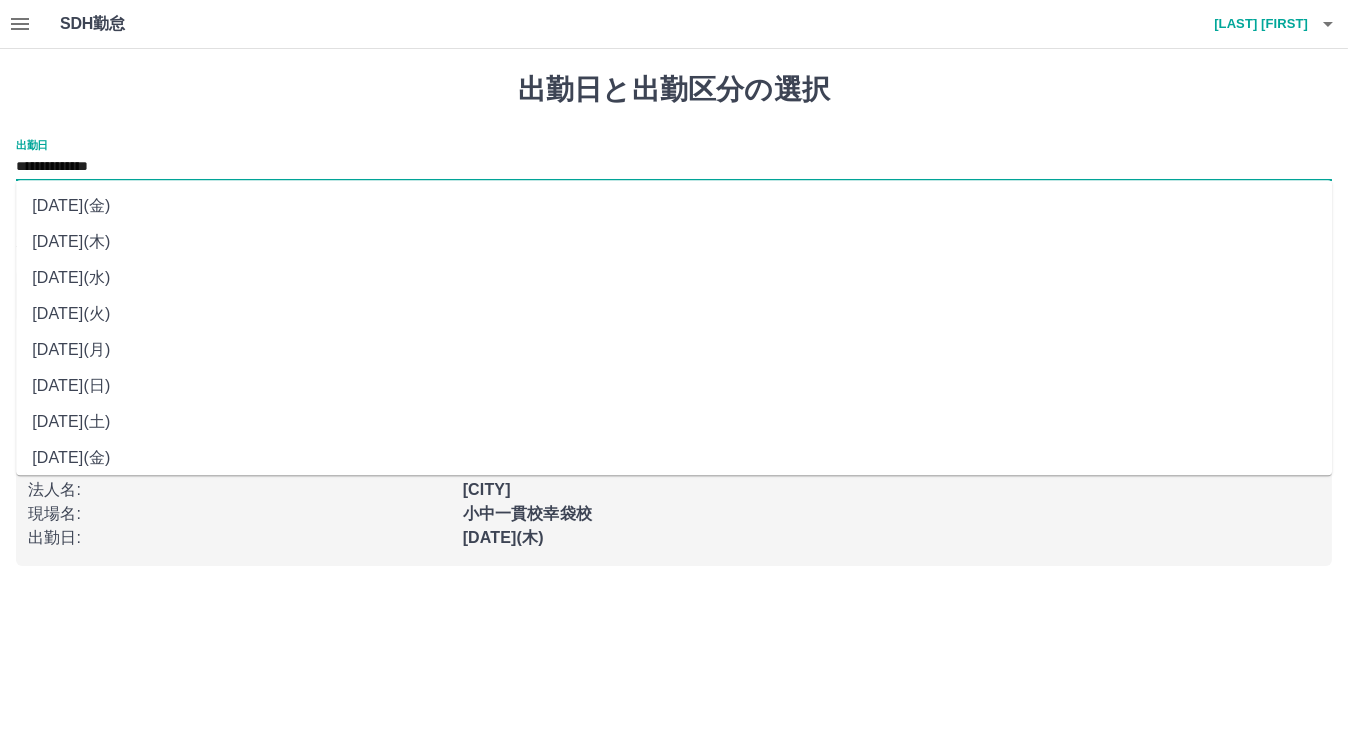 click on "[DATE](水)" at bounding box center [674, 278] 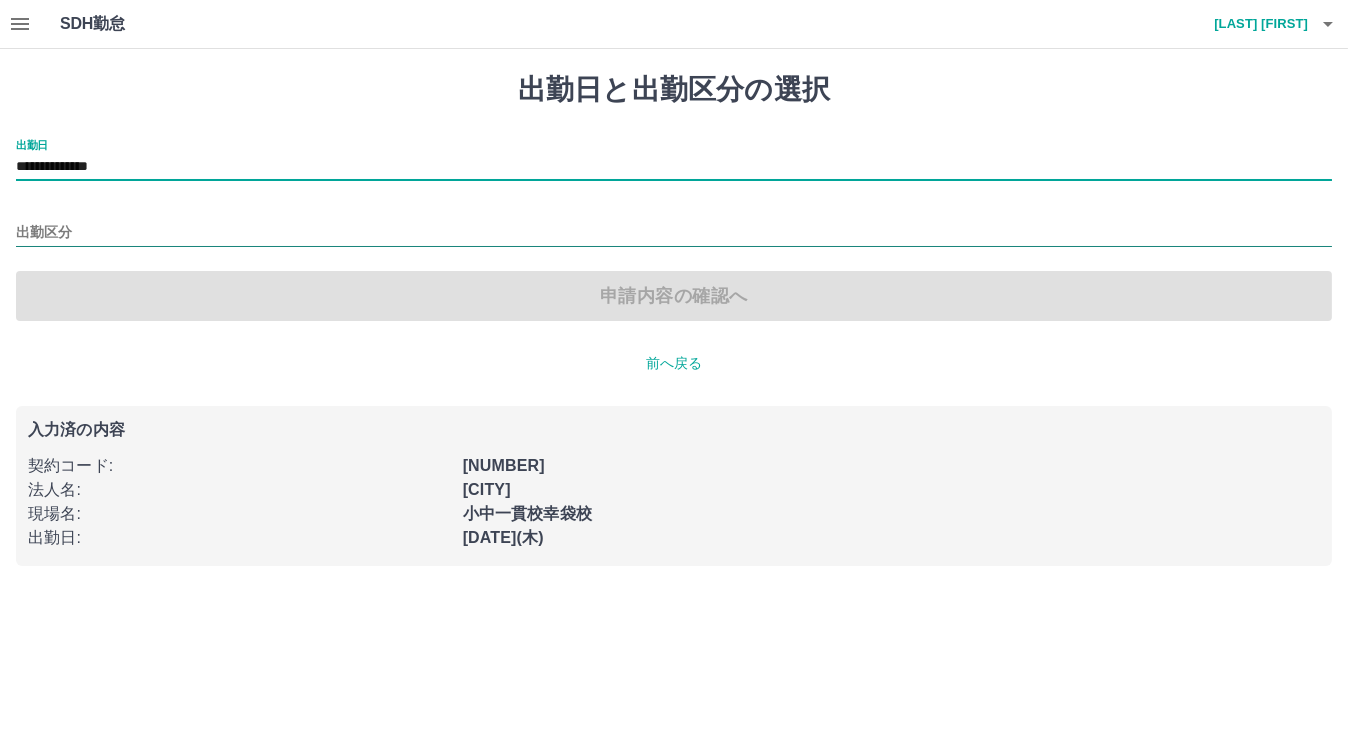 click on "出勤区分" at bounding box center [674, 233] 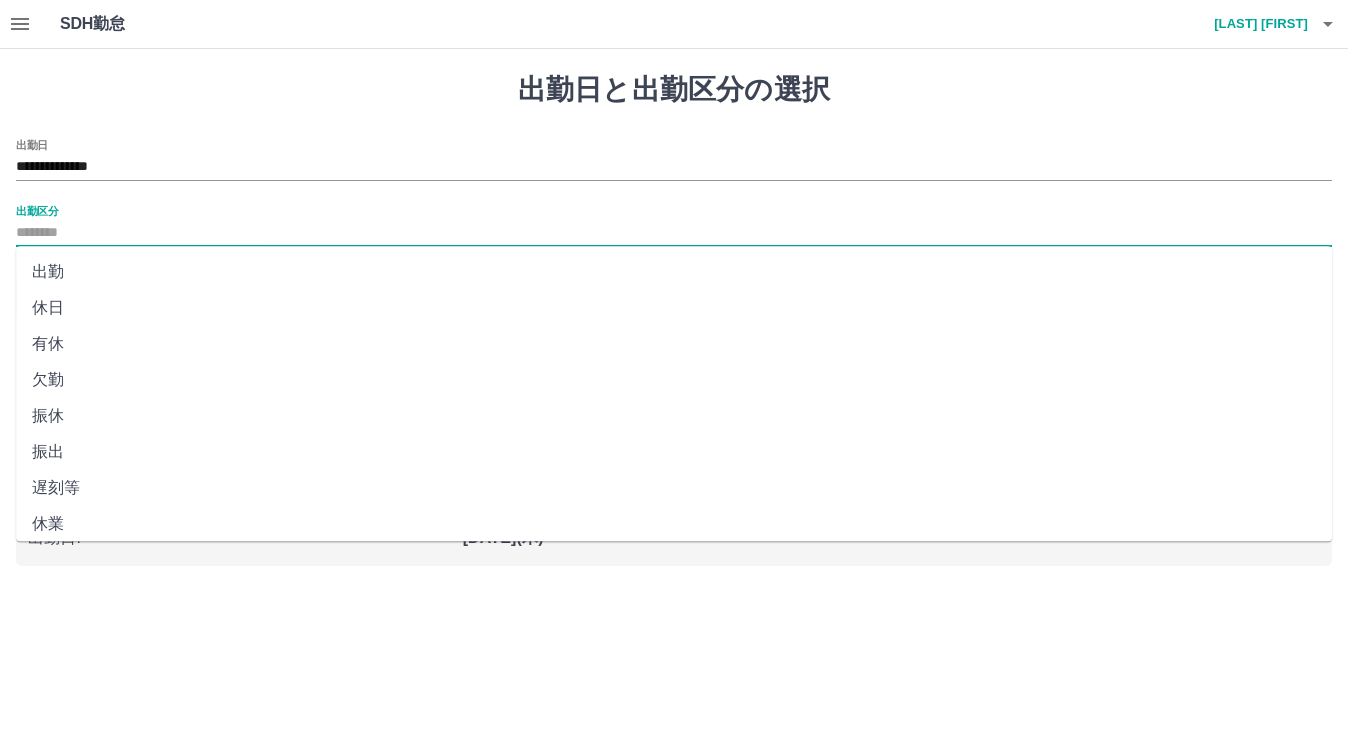 click on "出勤" at bounding box center [674, 272] 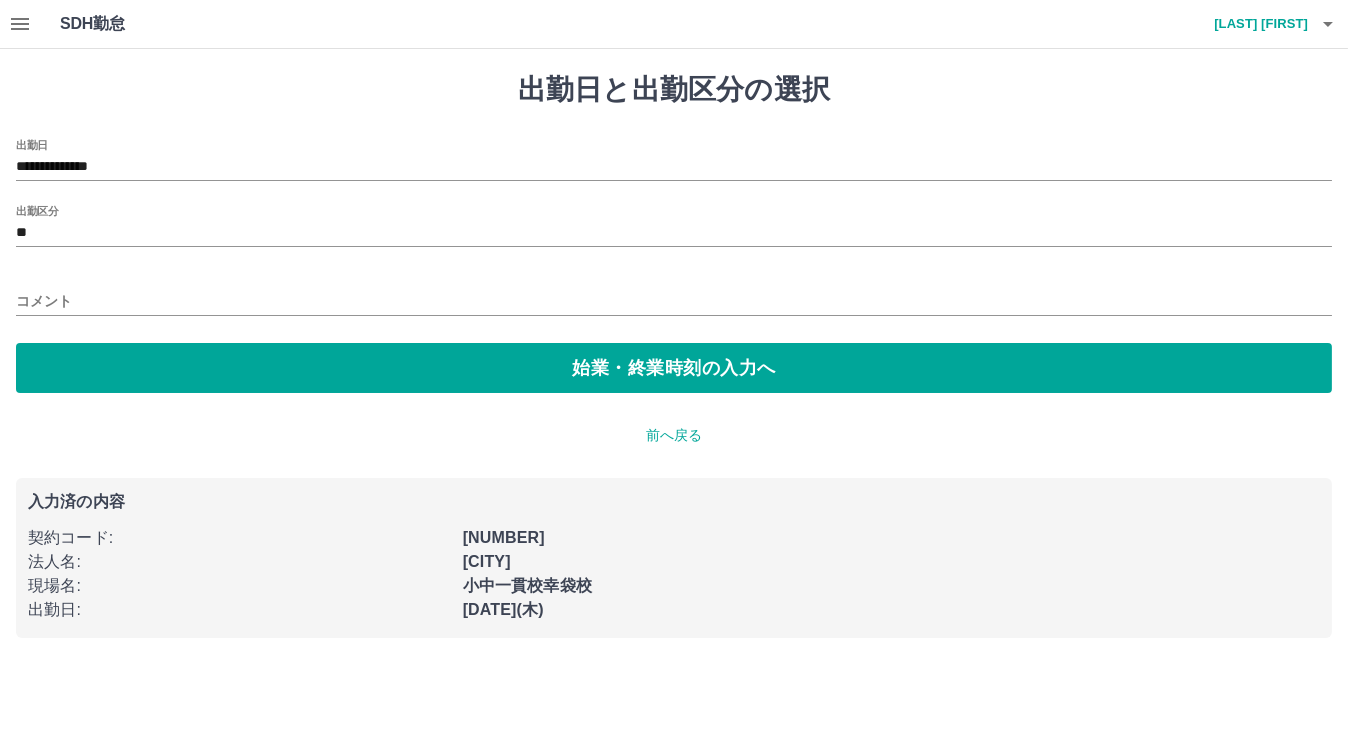 click on "**********" at bounding box center (674, 266) 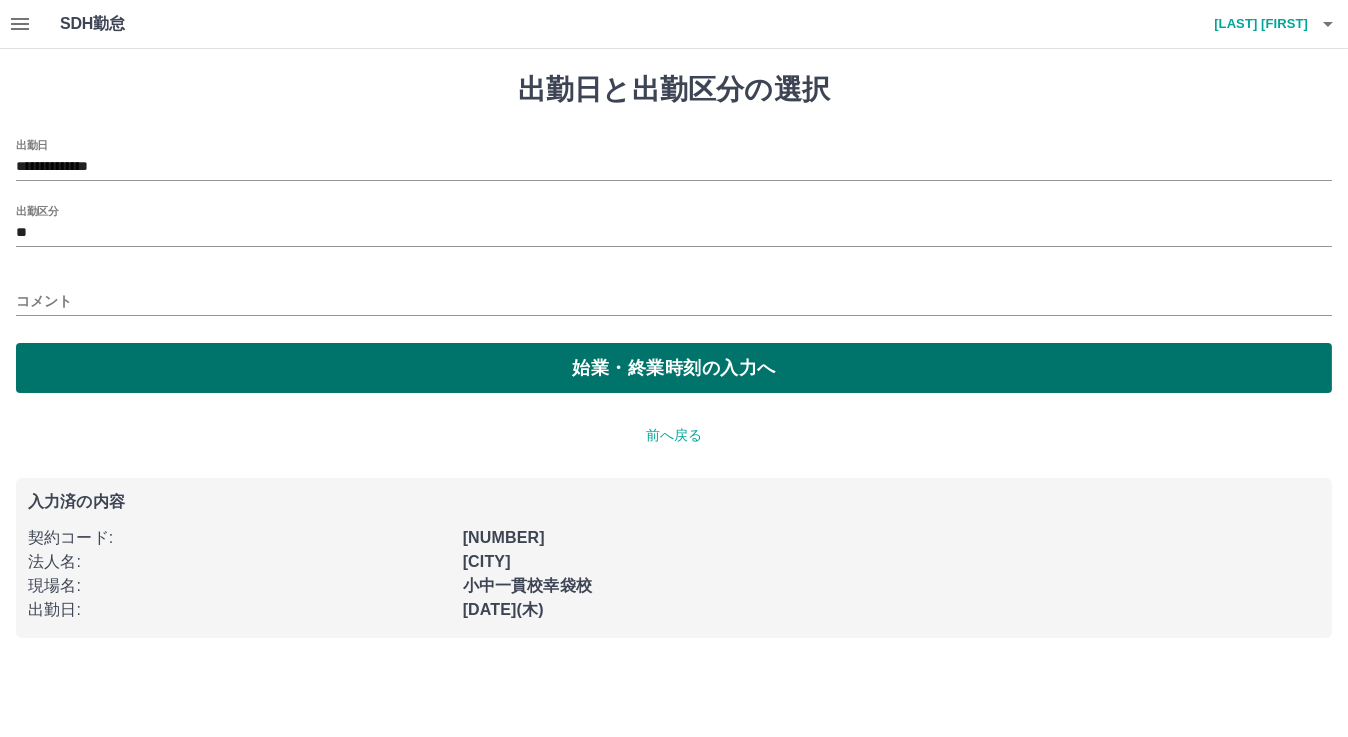 click on "始業・終業時刻の入力へ" at bounding box center (674, 368) 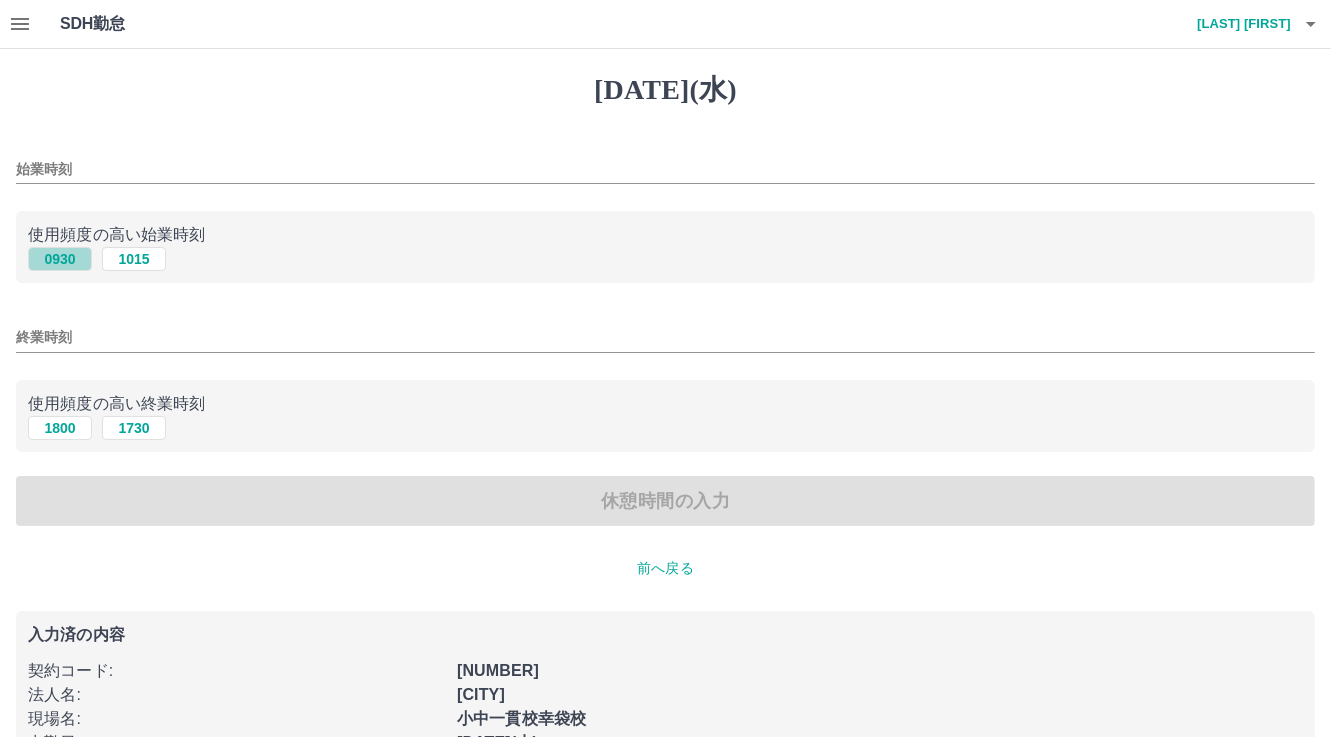 click on "0930" at bounding box center [60, 259] 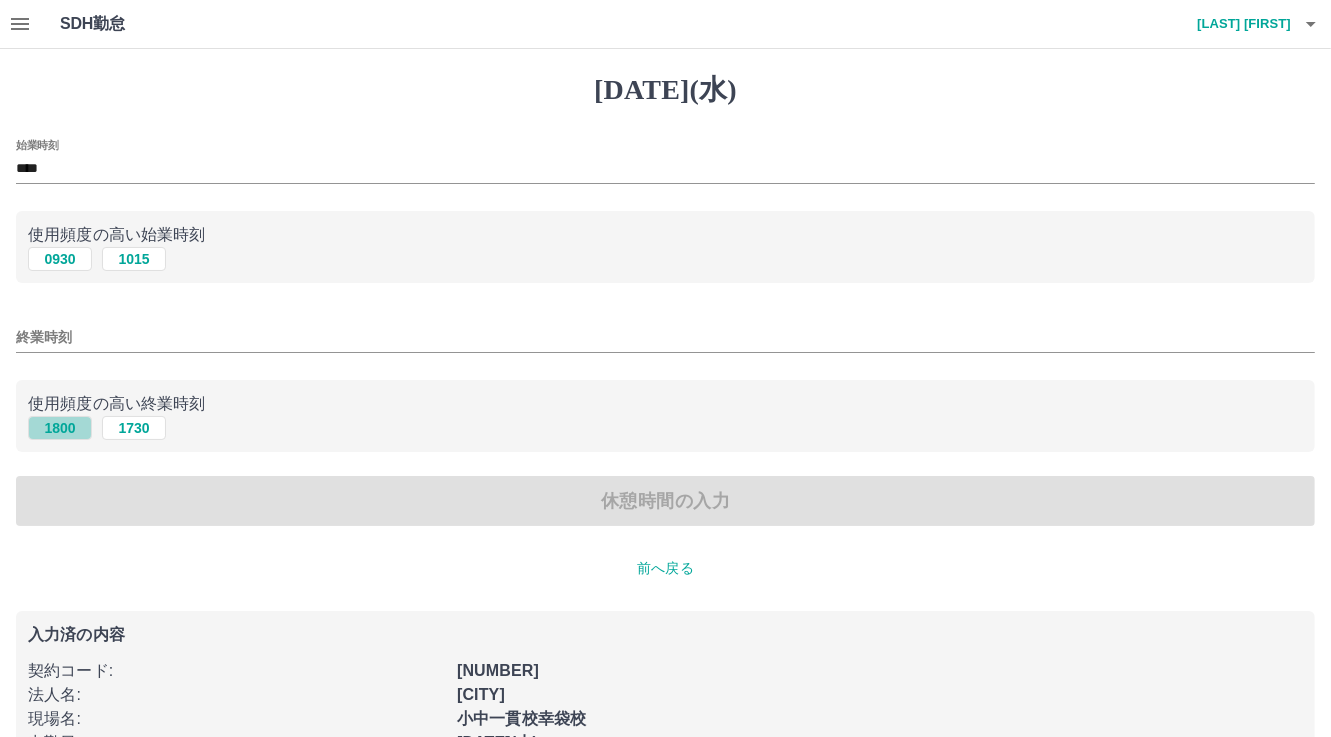 click on "1800" at bounding box center [60, 259] 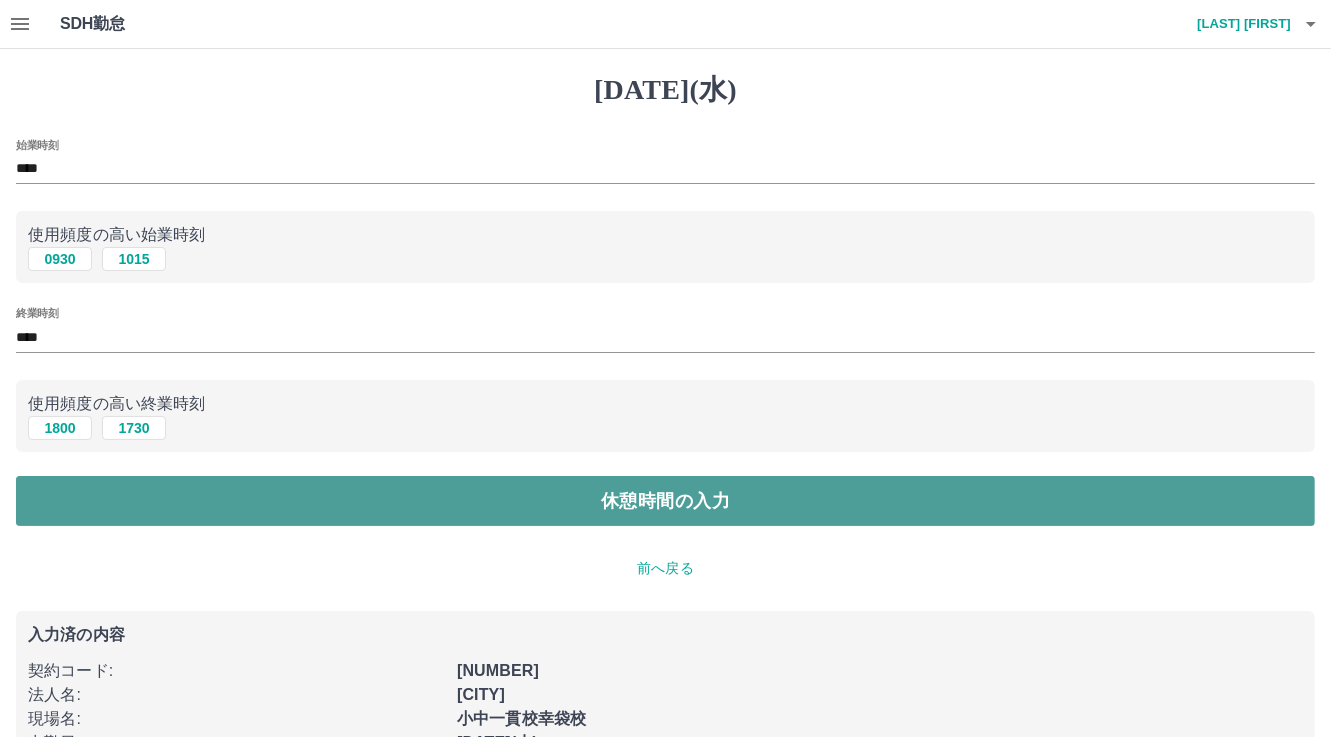 click on "休憩時間の入力" at bounding box center (665, 501) 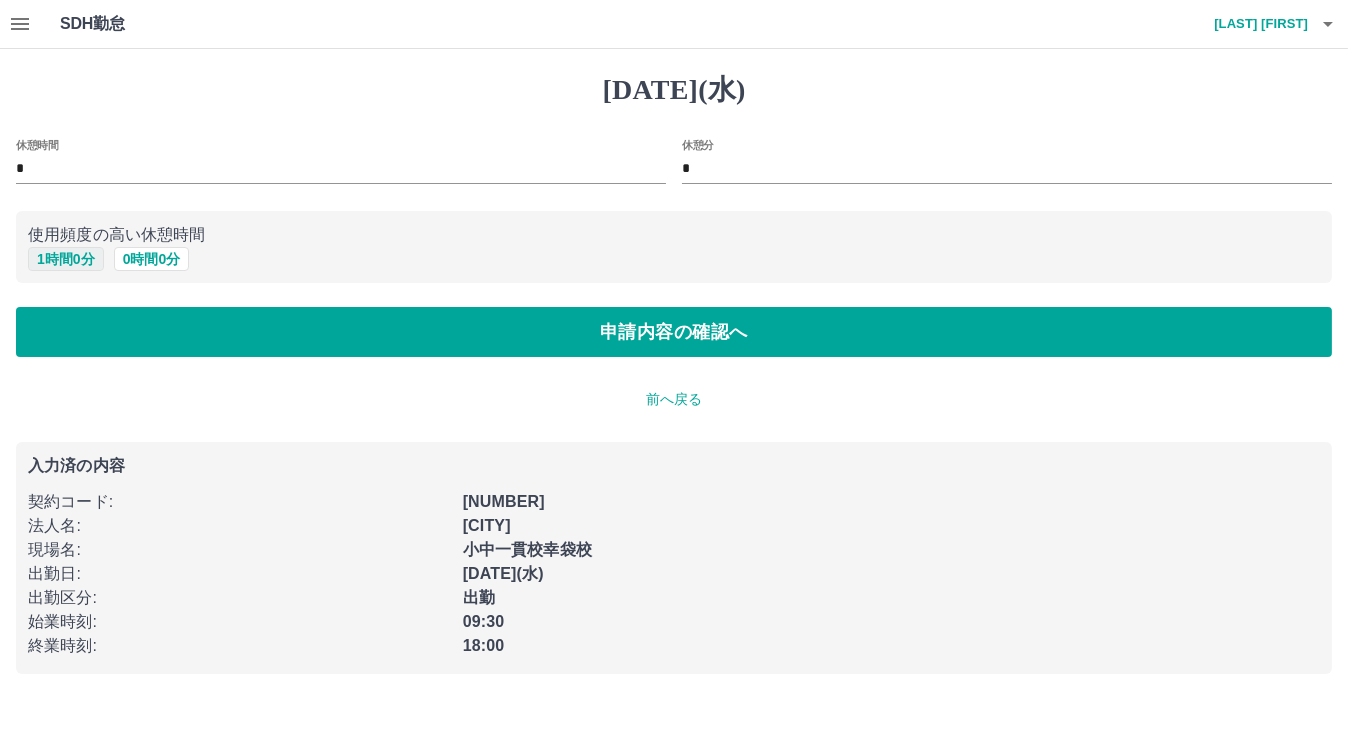 click on "1 時間 0 分" at bounding box center [66, 259] 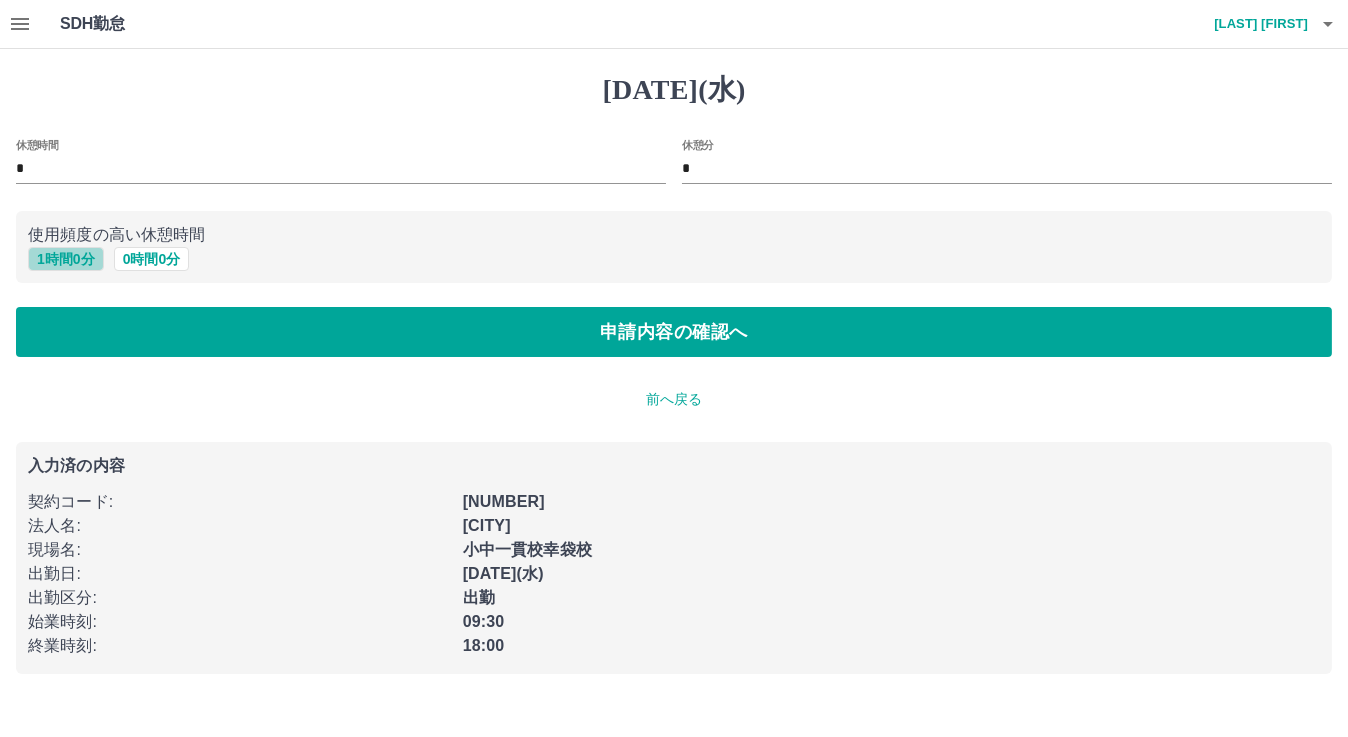 click on "1 時間 0 分" at bounding box center (66, 259) 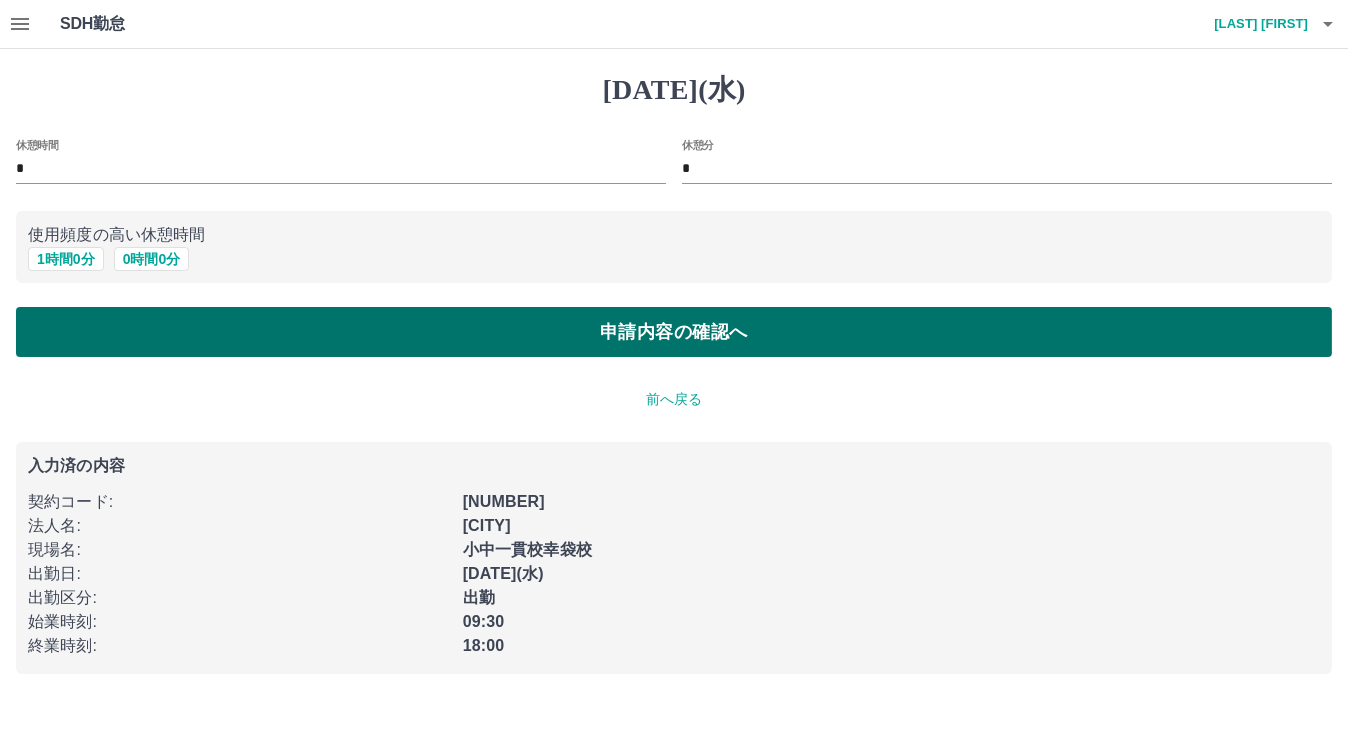 click on "申請内容の確認へ" at bounding box center [674, 332] 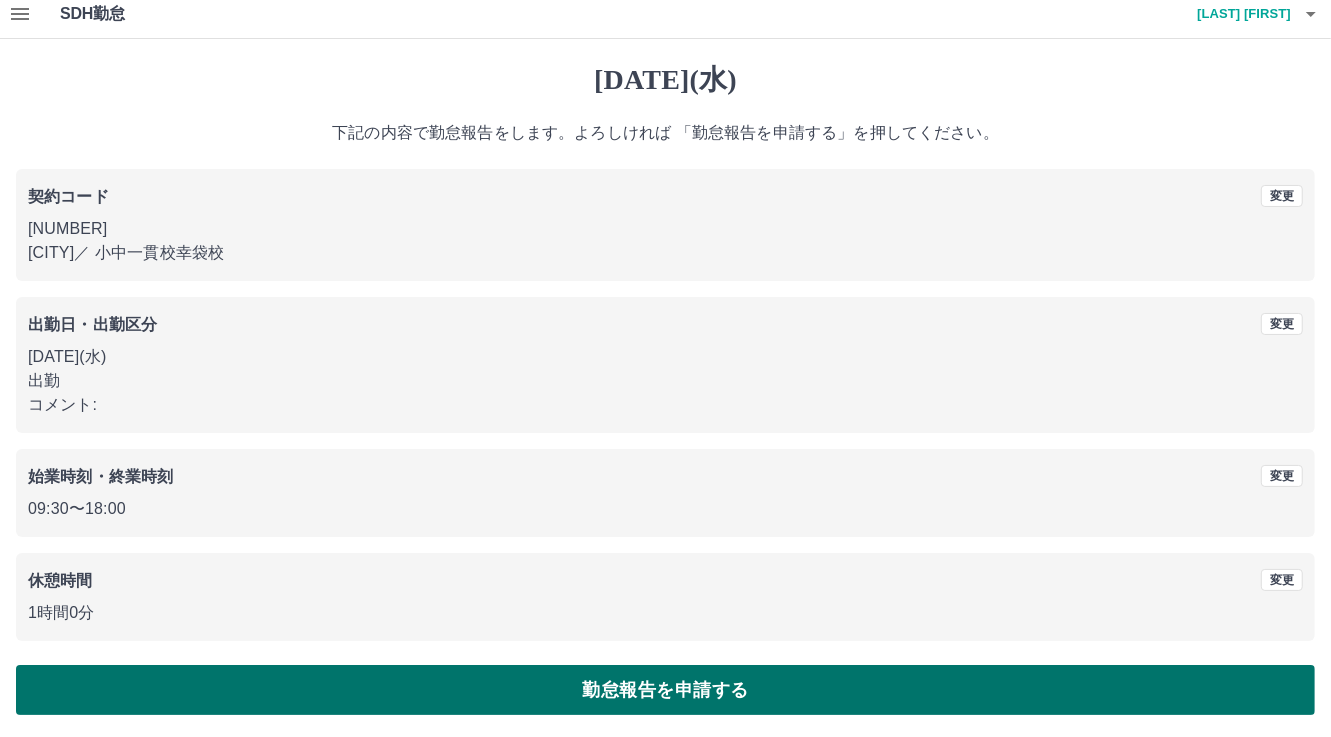 click on "勤怠報告を申請する" at bounding box center (665, 690) 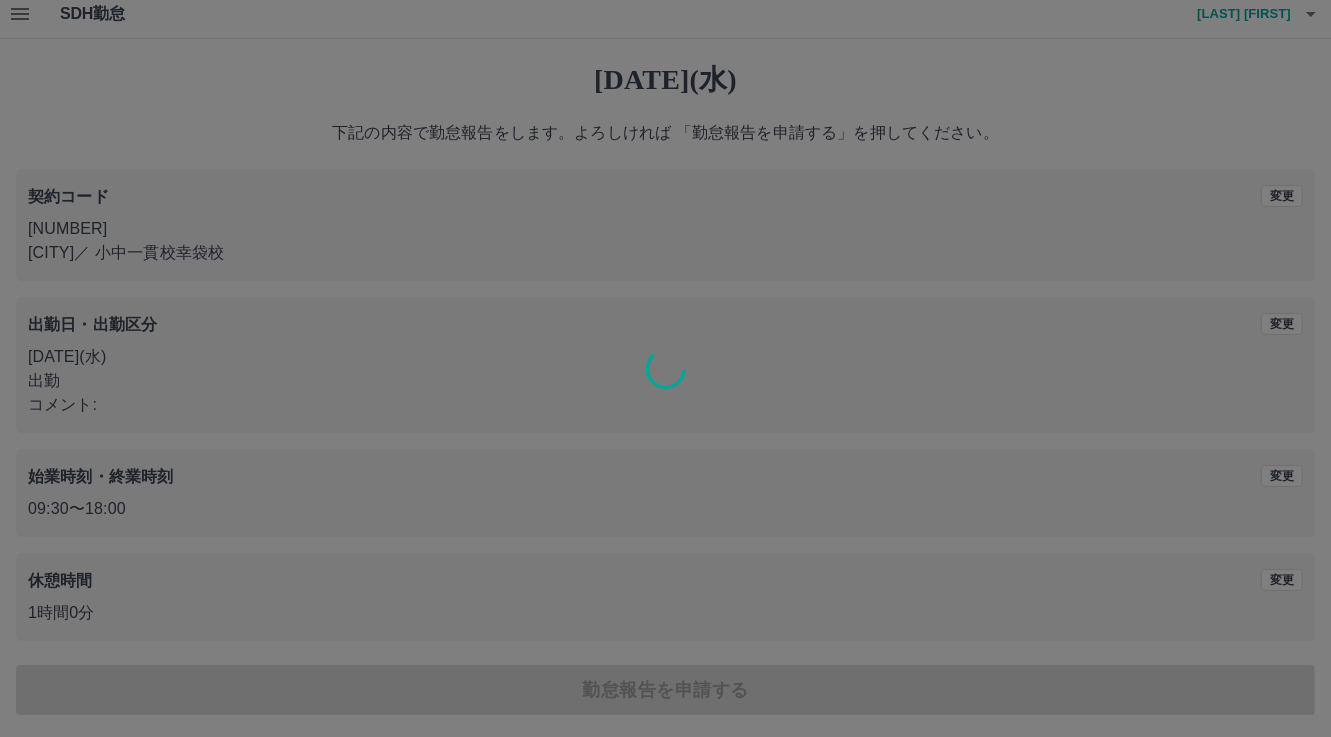 scroll, scrollTop: 9, scrollLeft: 0, axis: vertical 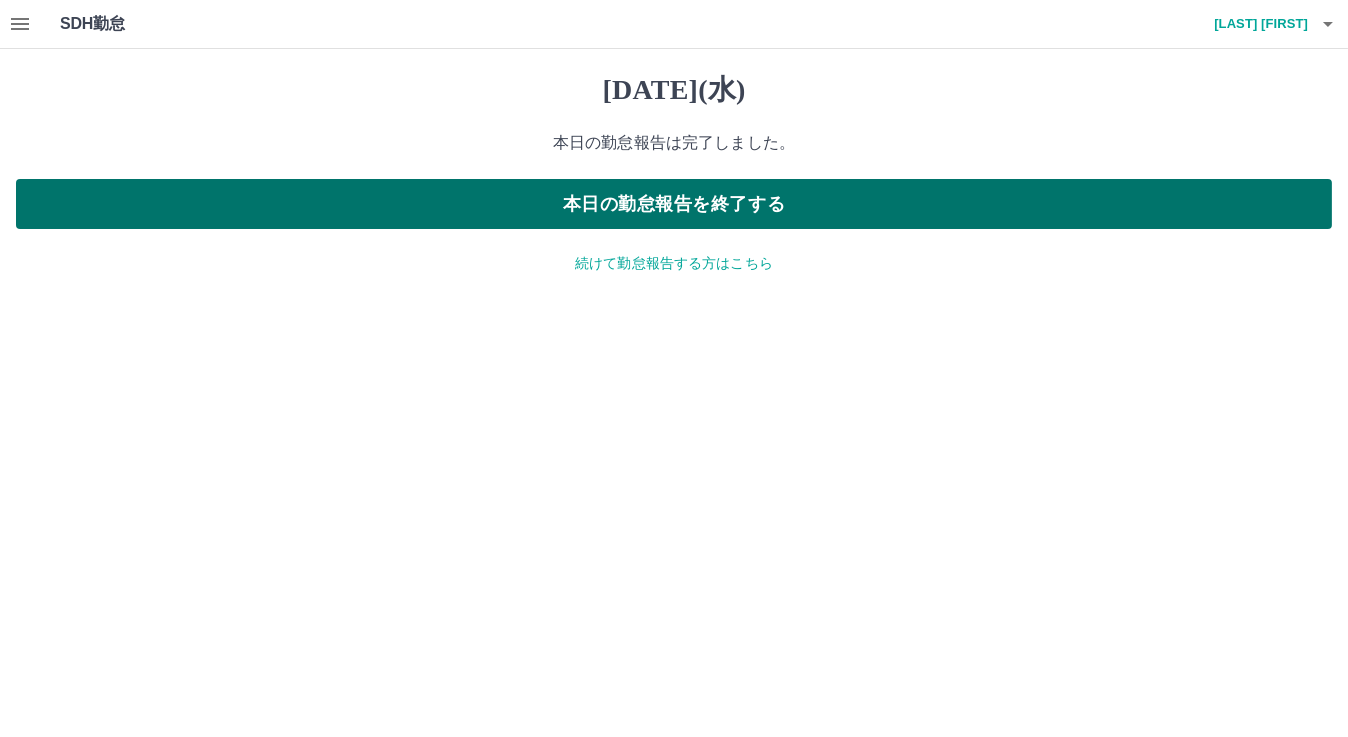 click on "本日の勤怠報告を終了する" at bounding box center (674, 204) 